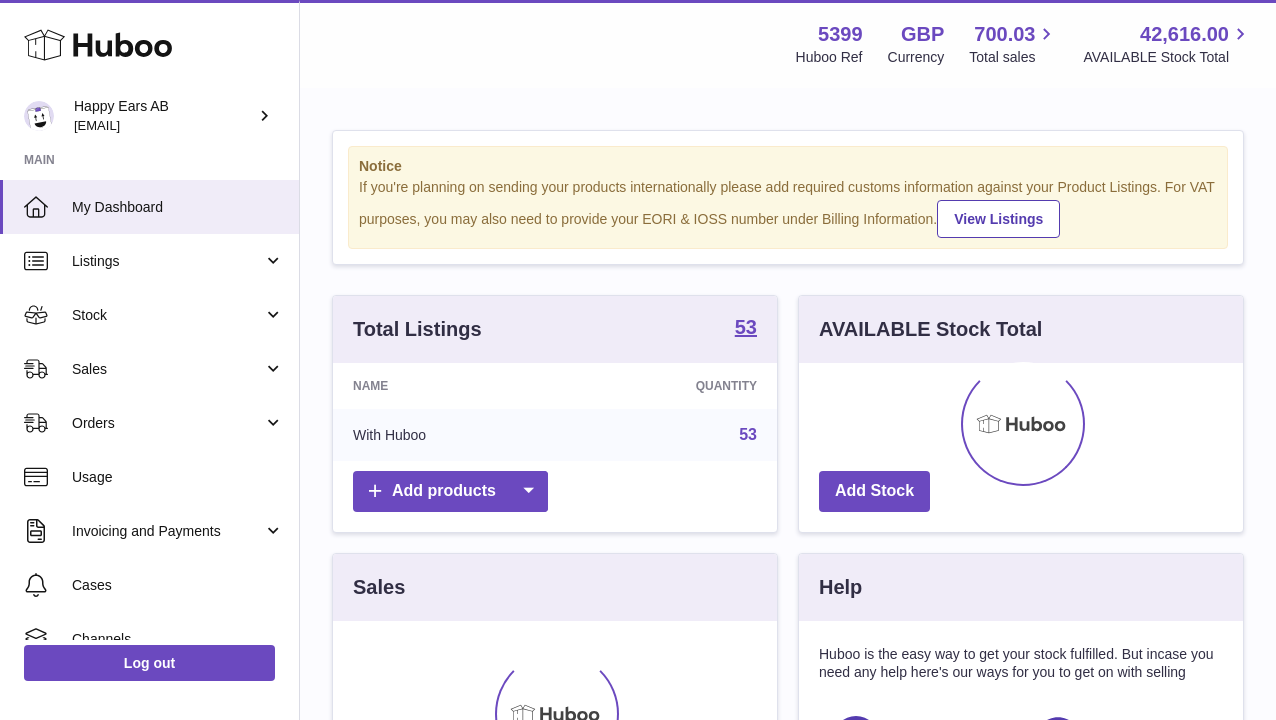 scroll, scrollTop: 0, scrollLeft: 0, axis: both 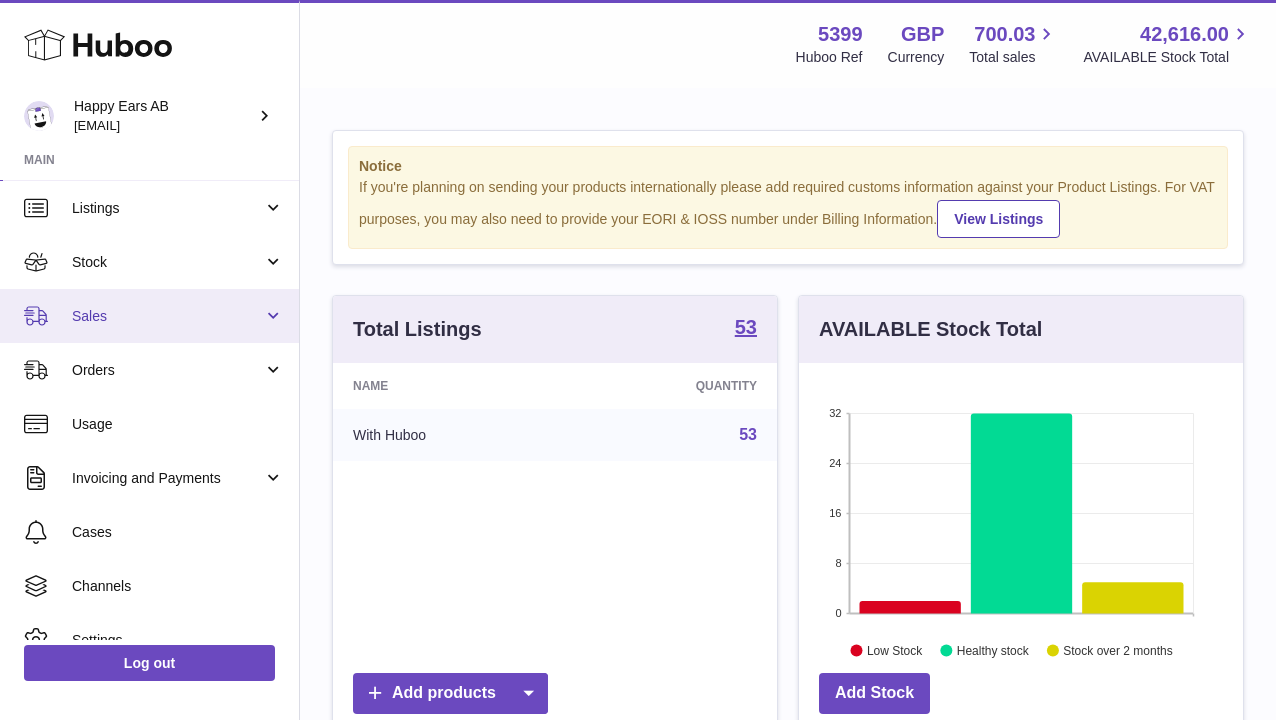 click on "Sales" at bounding box center (167, 316) 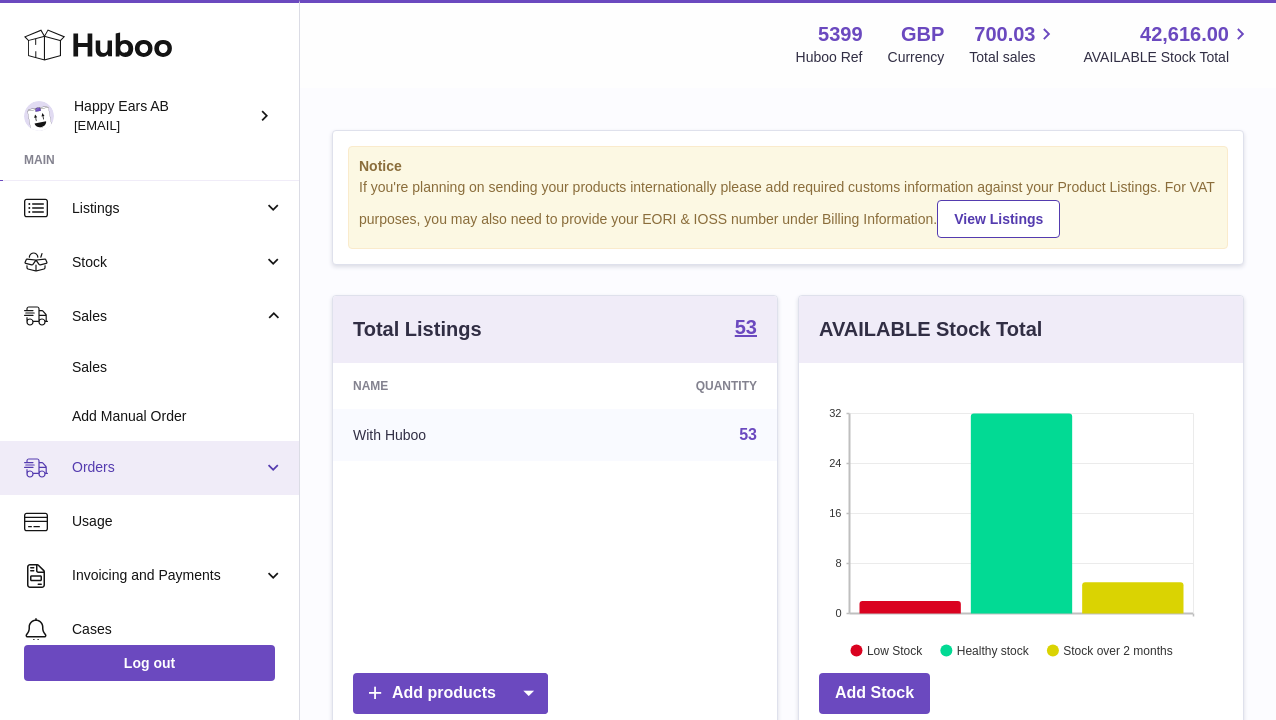click on "Orders" at bounding box center (167, 467) 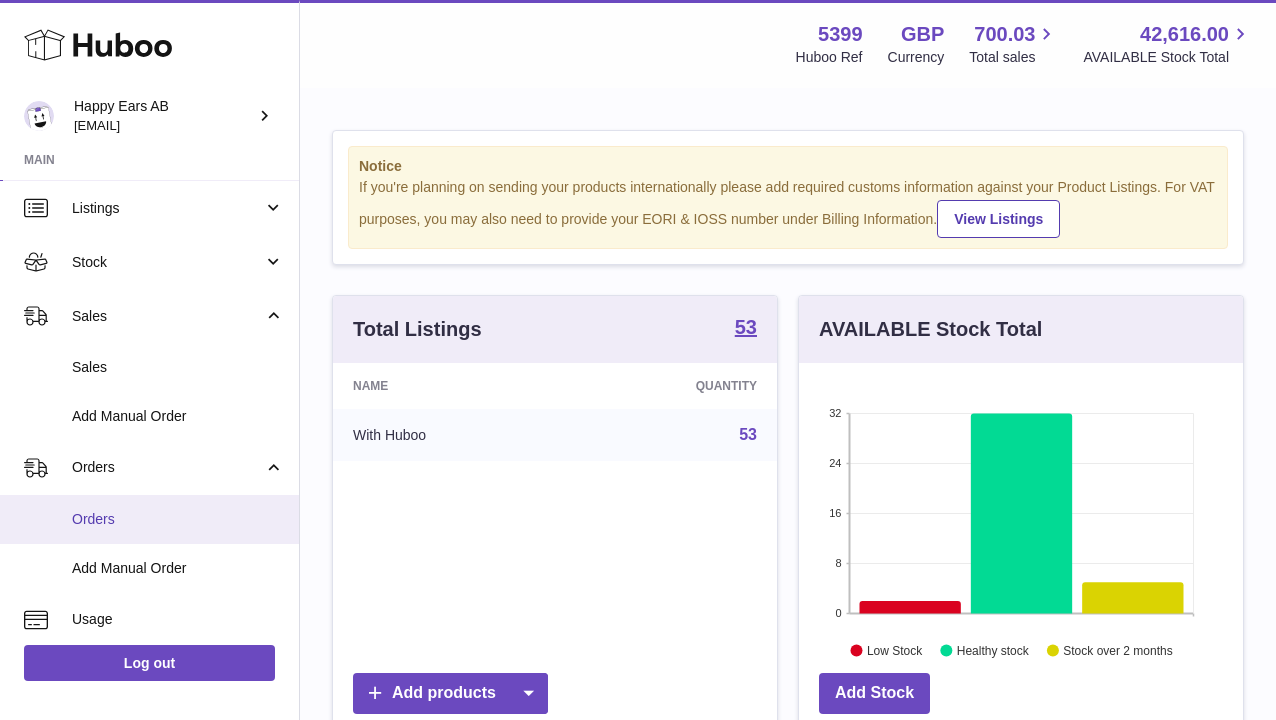 click on "Orders" at bounding box center [178, 519] 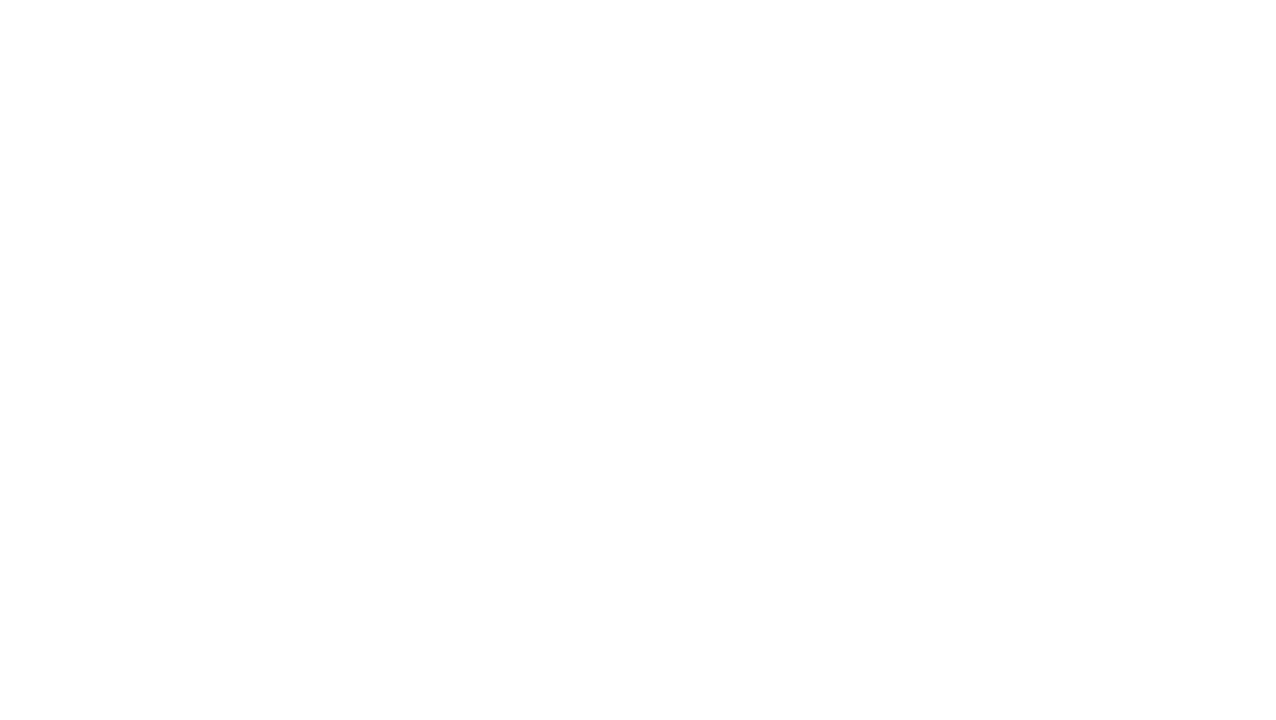 scroll, scrollTop: 0, scrollLeft: 0, axis: both 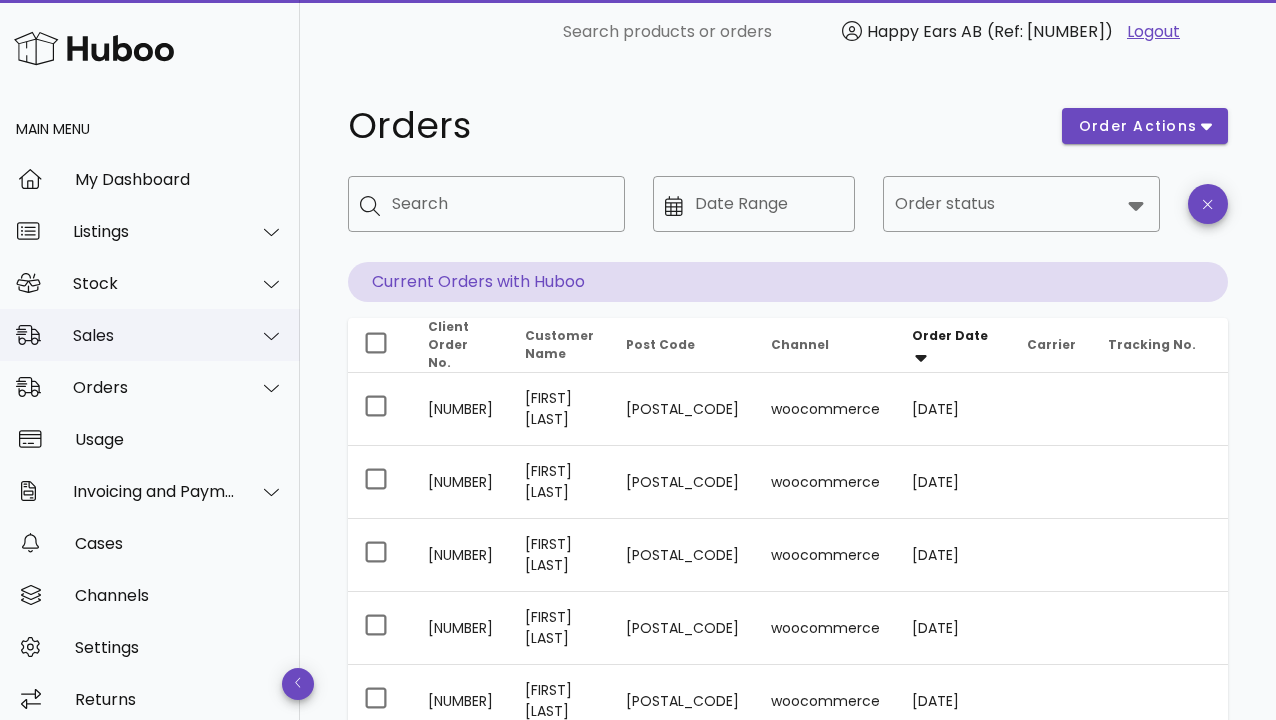 click on "Sales" at bounding box center [154, 335] 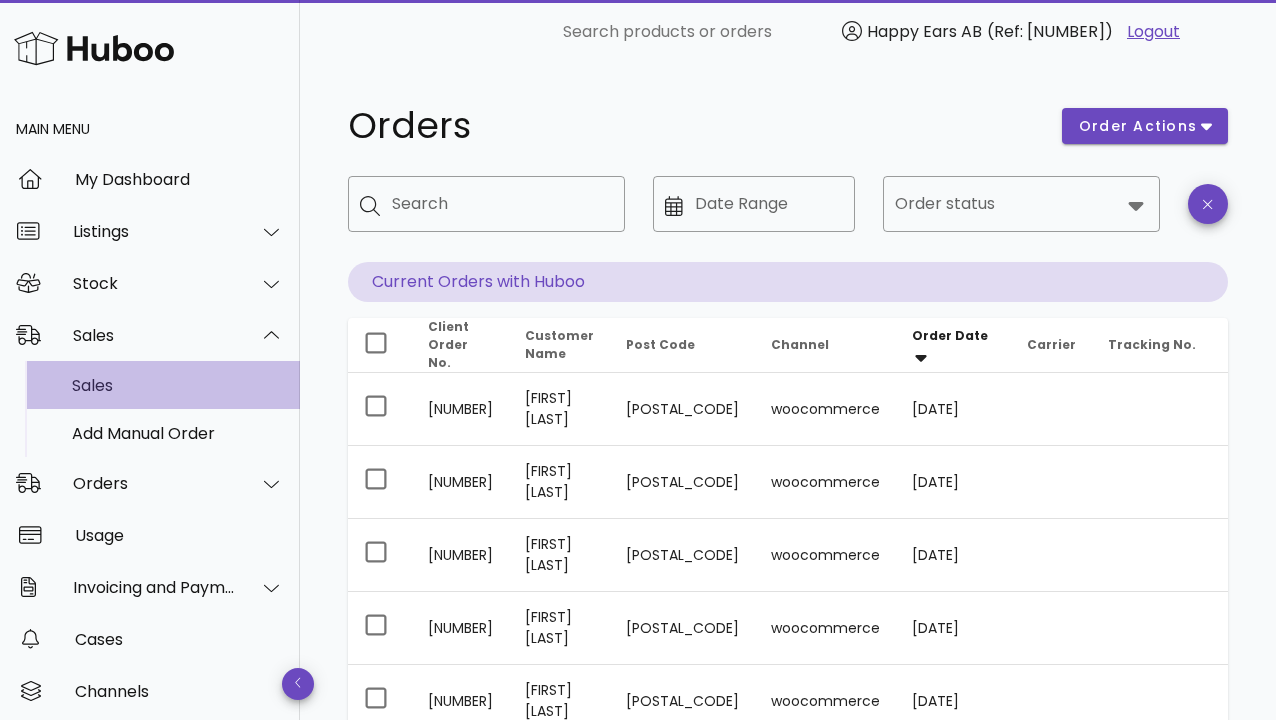 click on "Sales" at bounding box center [178, 385] 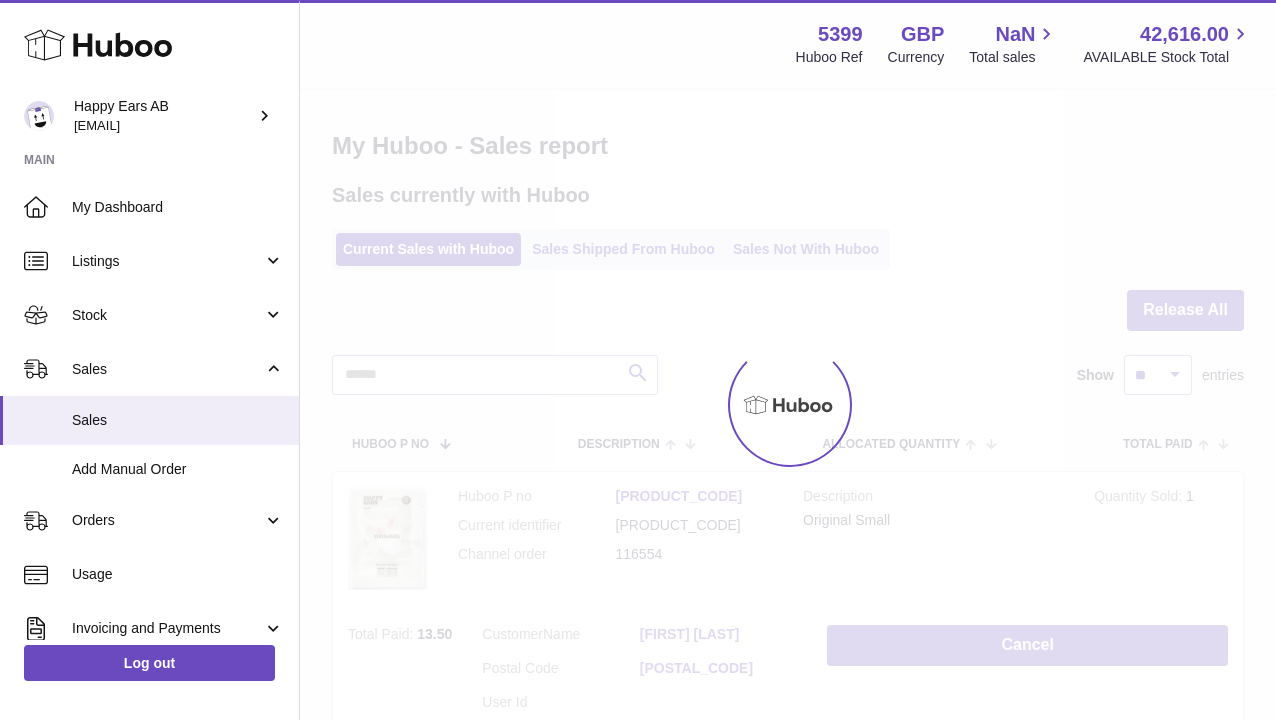 scroll, scrollTop: 0, scrollLeft: 0, axis: both 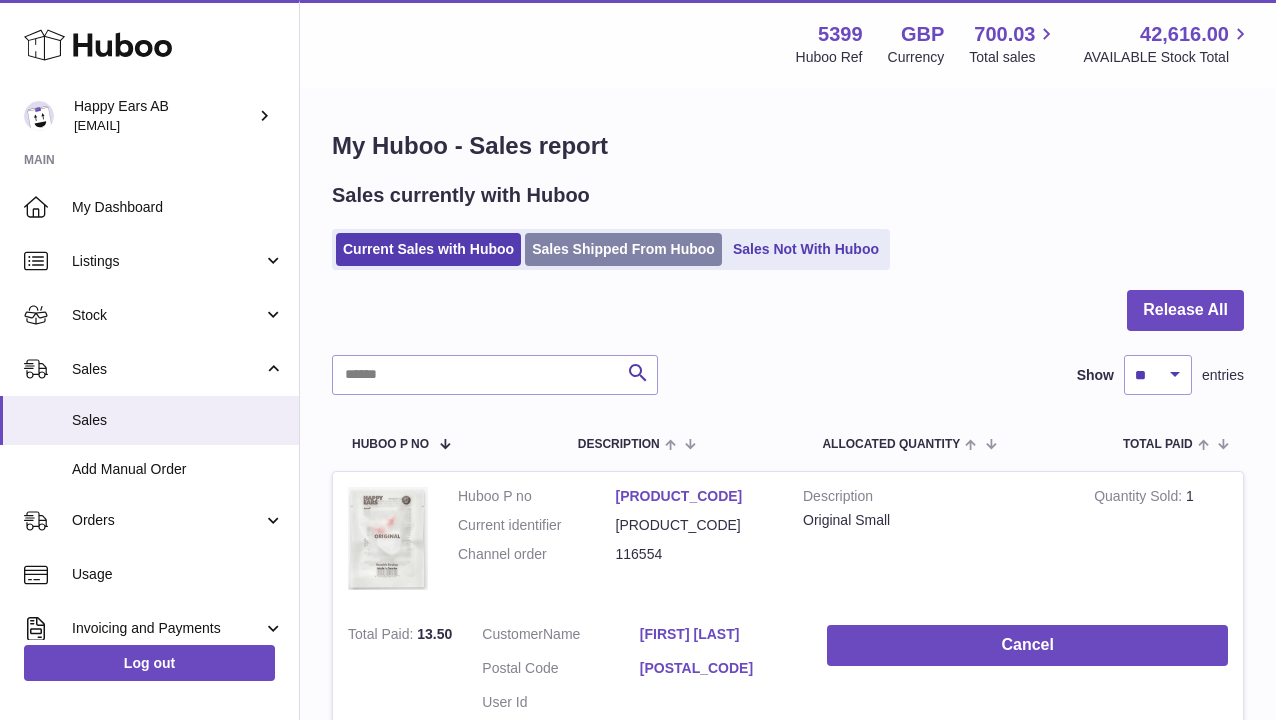 click on "Sales Shipped From Huboo" at bounding box center [623, 249] 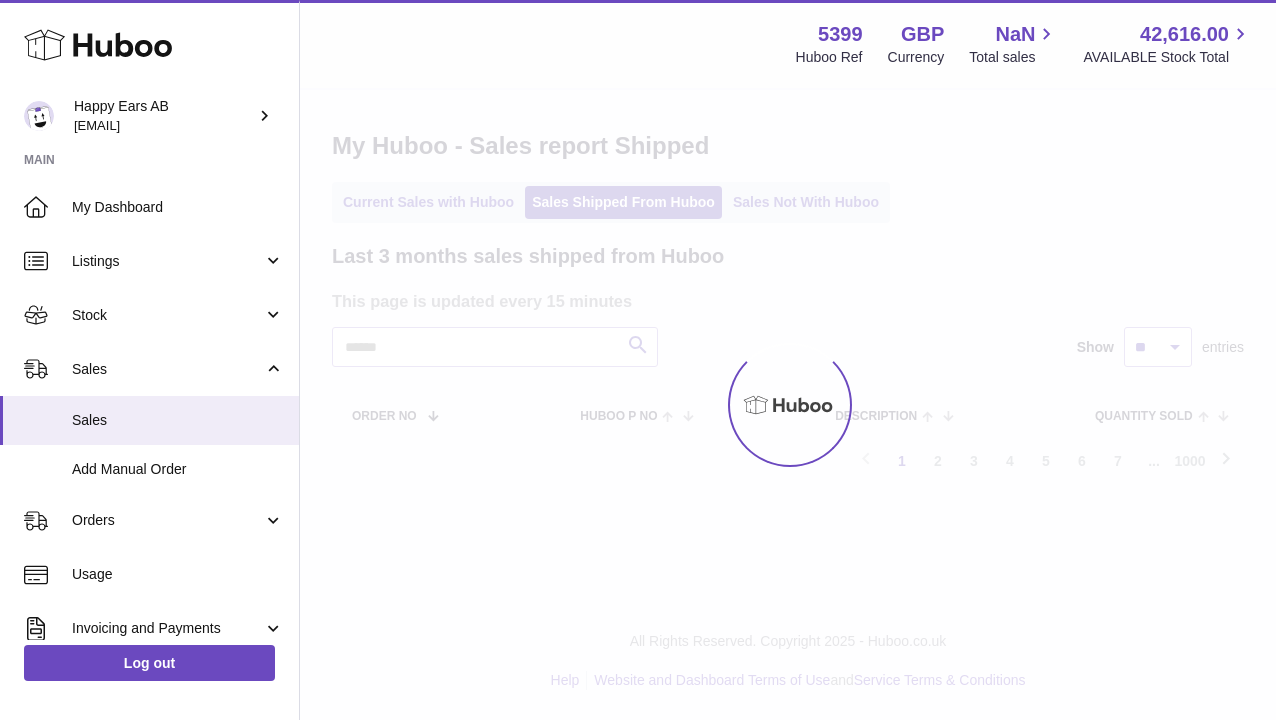 scroll, scrollTop: 0, scrollLeft: 0, axis: both 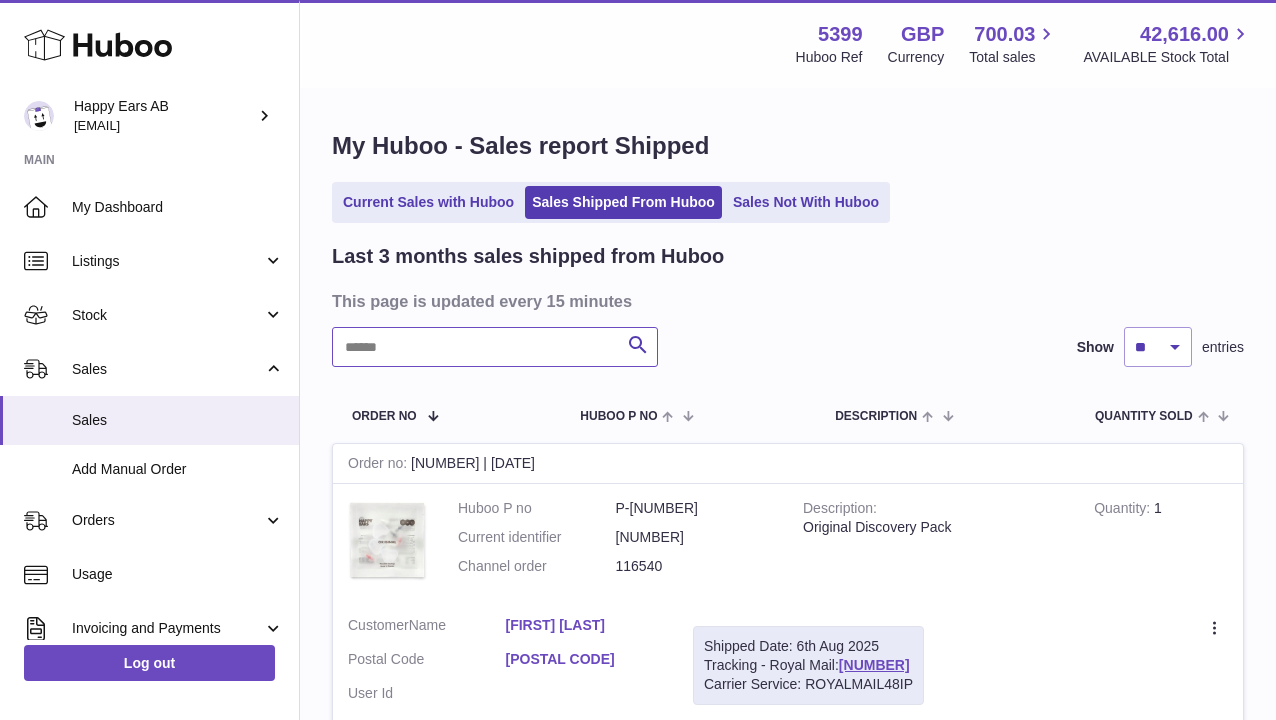 click at bounding box center [495, 347] 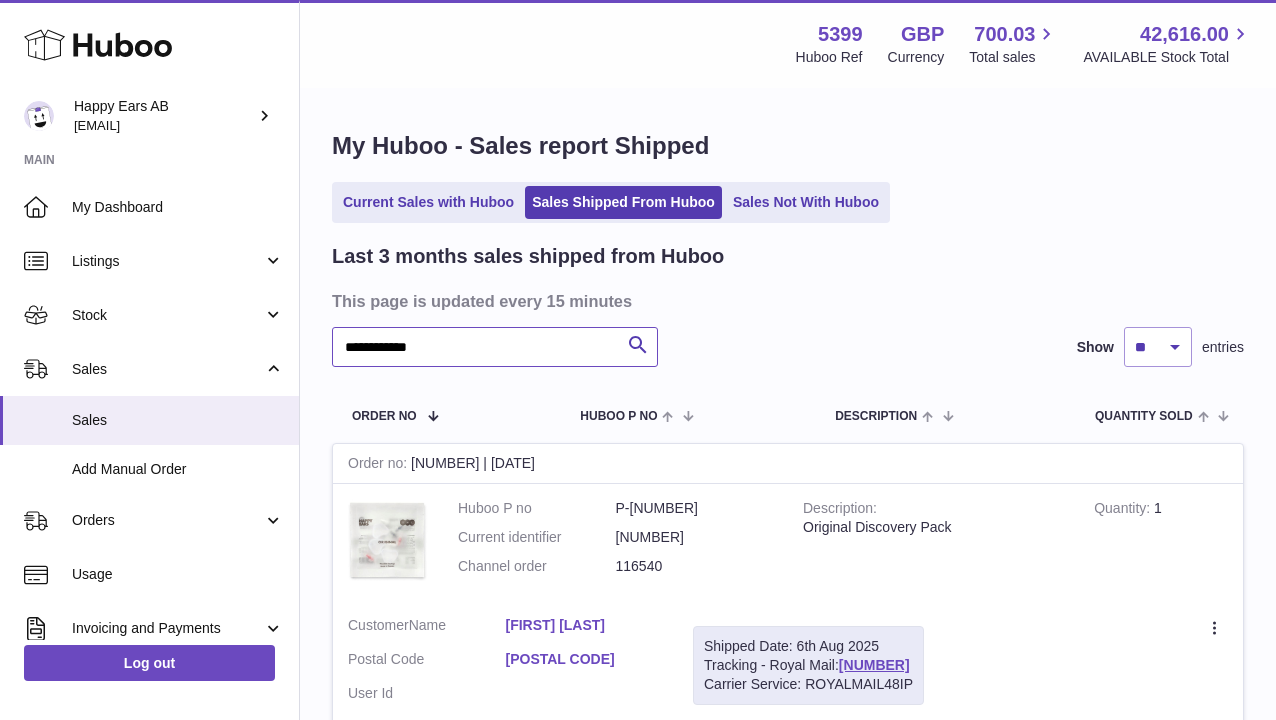 type on "**********" 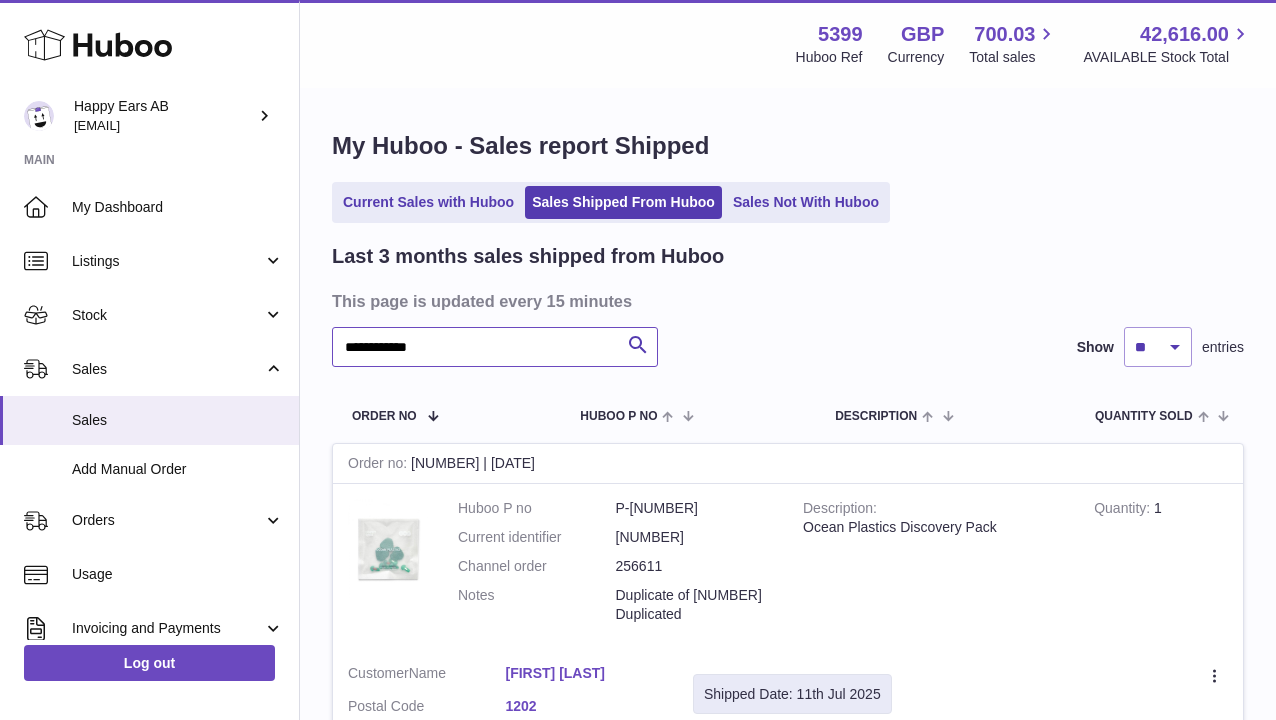 scroll, scrollTop: 0, scrollLeft: 0, axis: both 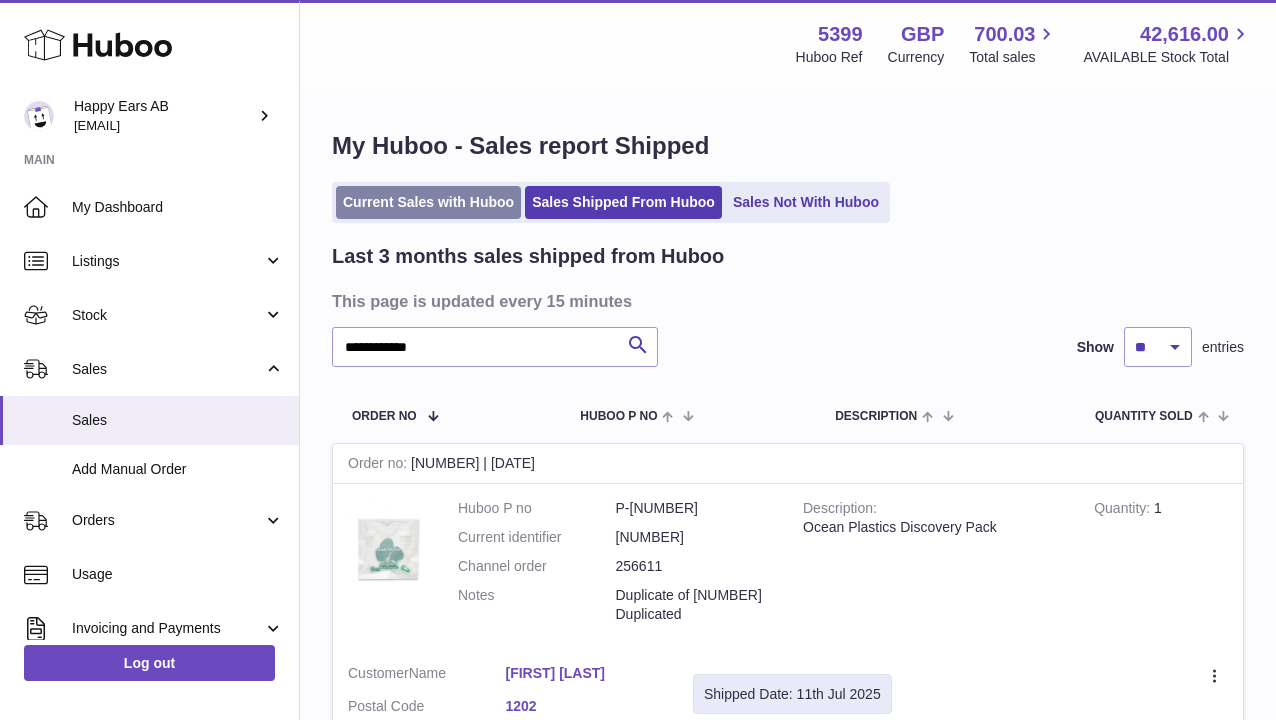 click on "Current Sales with Huboo" at bounding box center (428, 202) 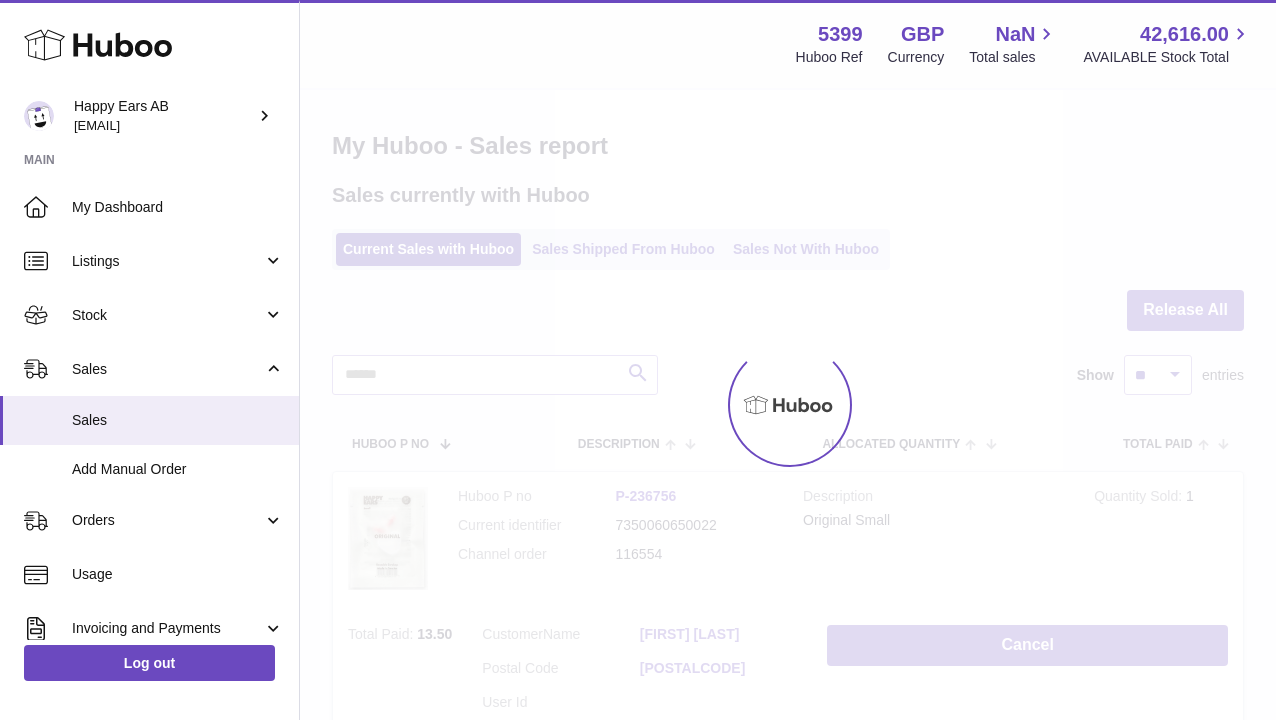 scroll, scrollTop: 0, scrollLeft: 0, axis: both 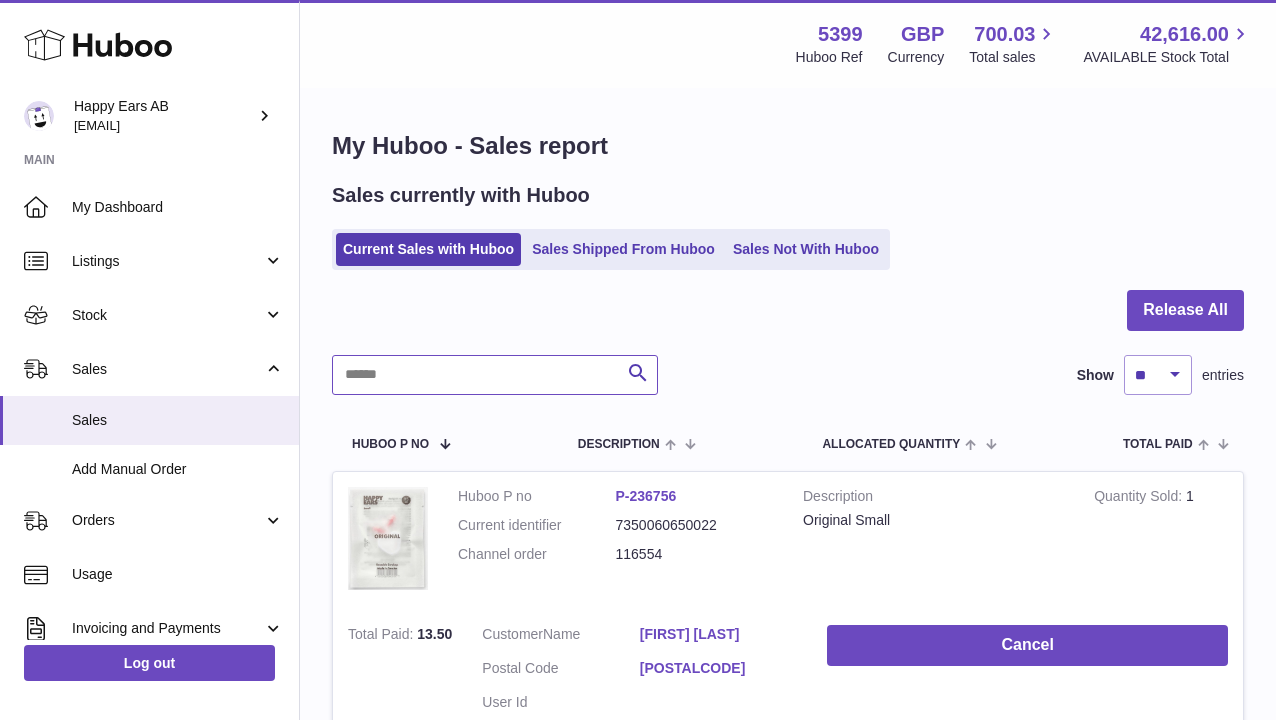click at bounding box center (495, 375) 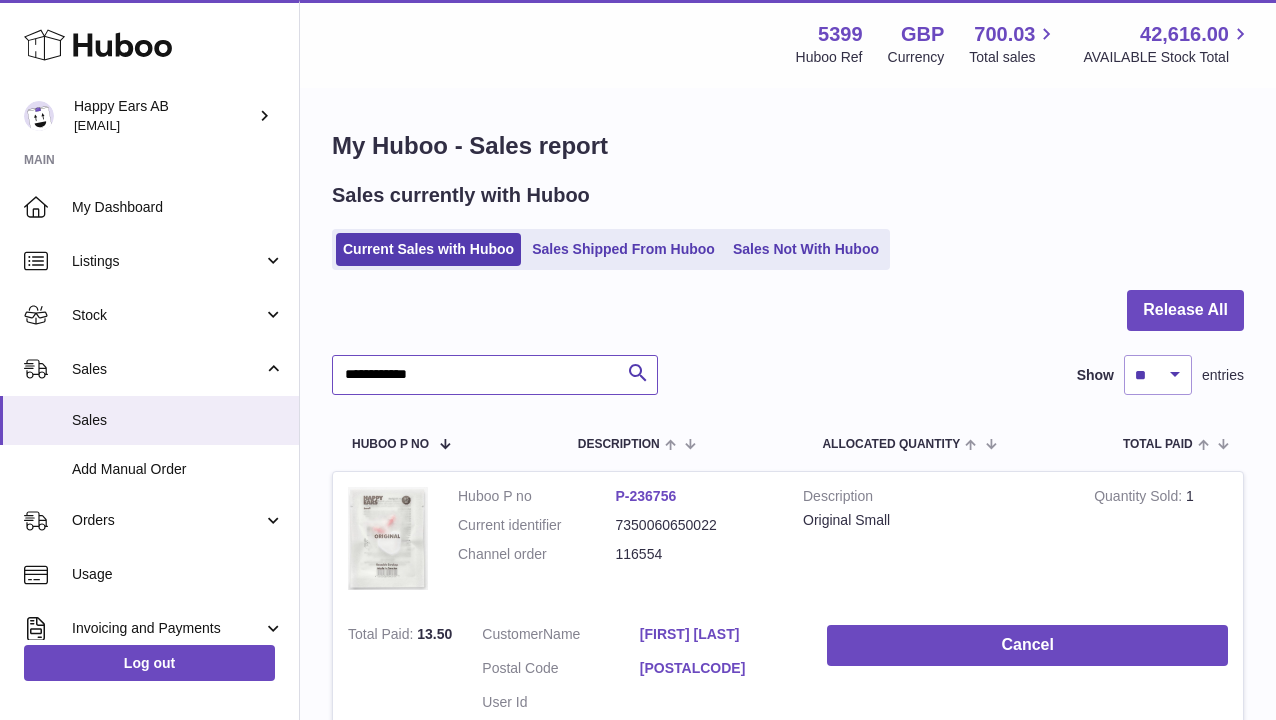 type on "**********" 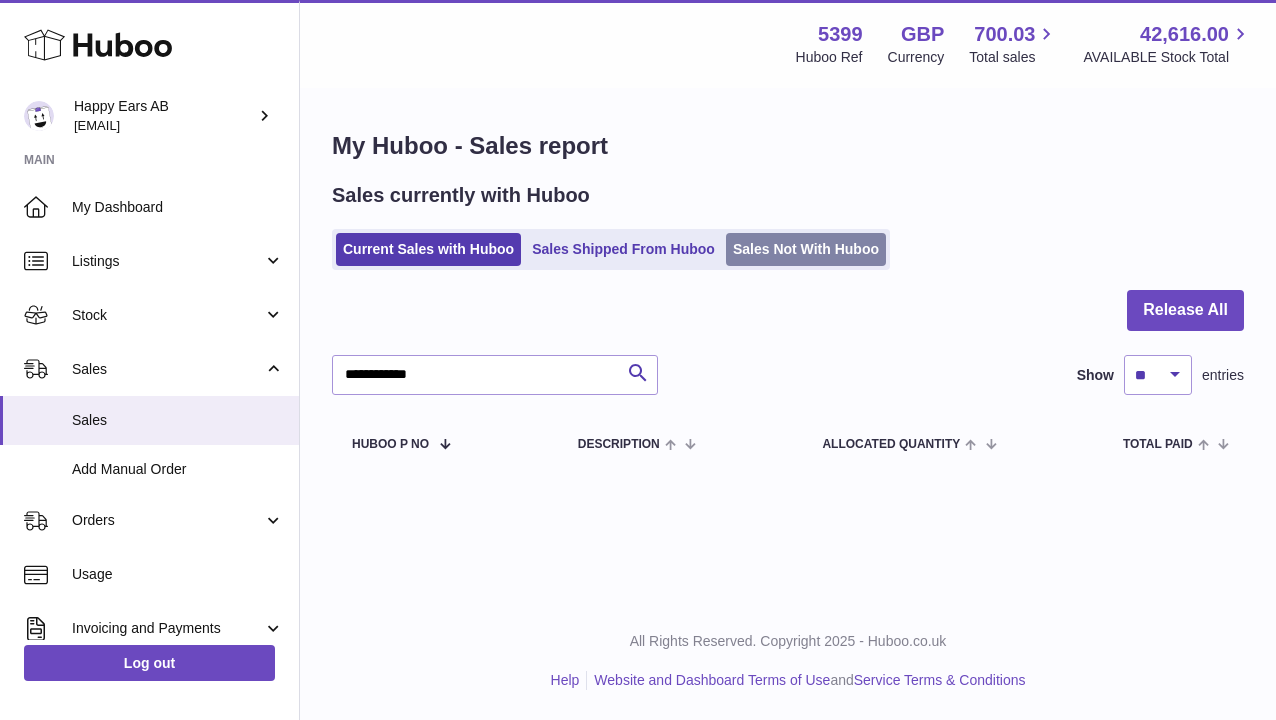 click on "Sales Not With Huboo" at bounding box center (806, 249) 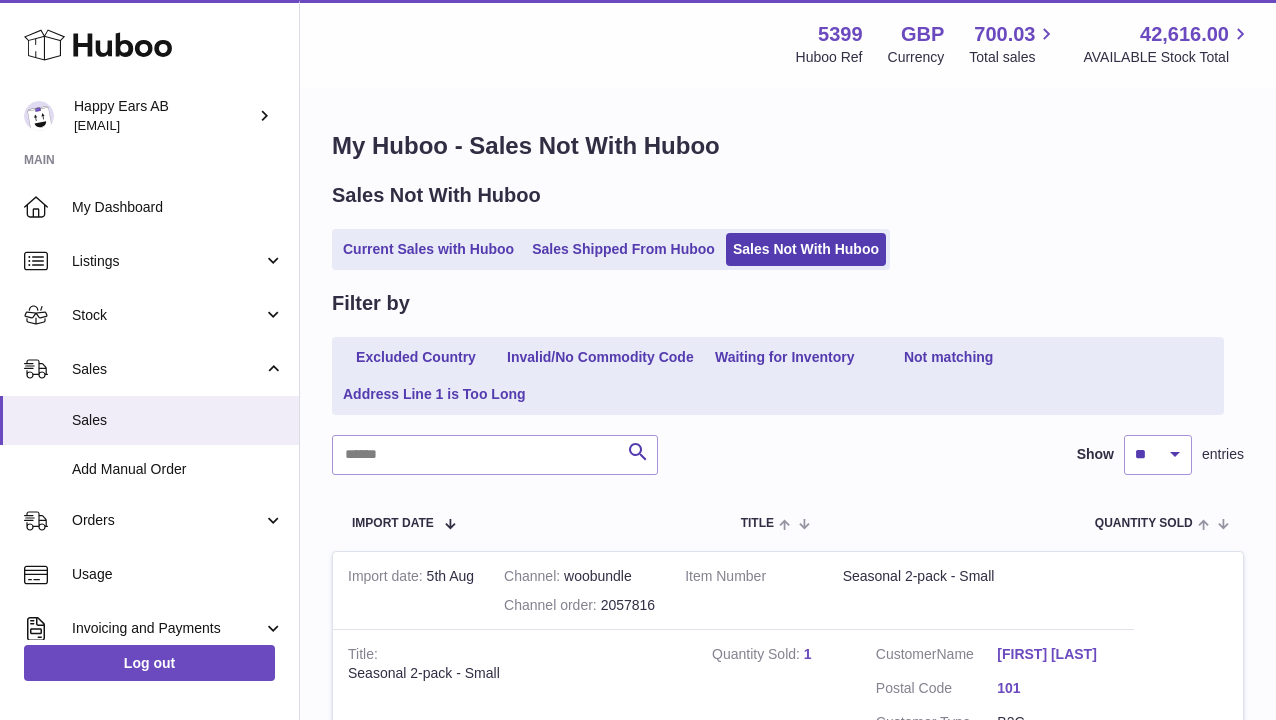 scroll, scrollTop: 0, scrollLeft: 0, axis: both 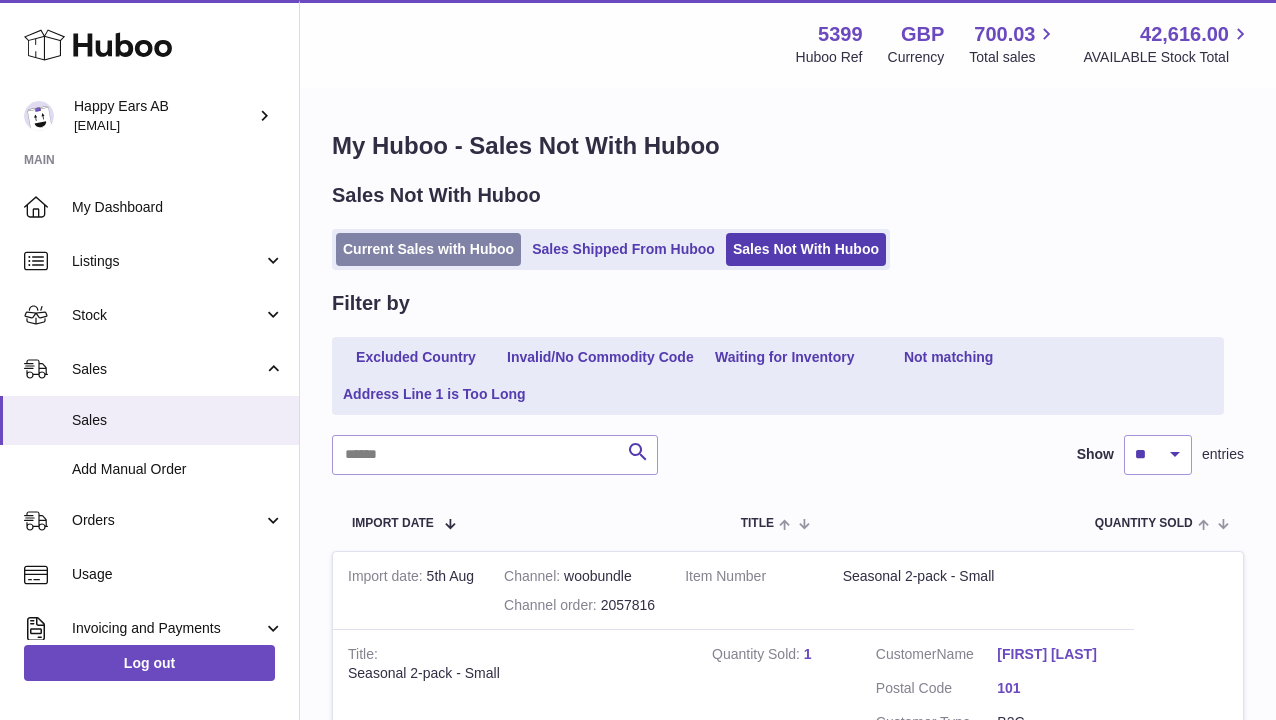 click on "Current Sales with Huboo" at bounding box center [428, 249] 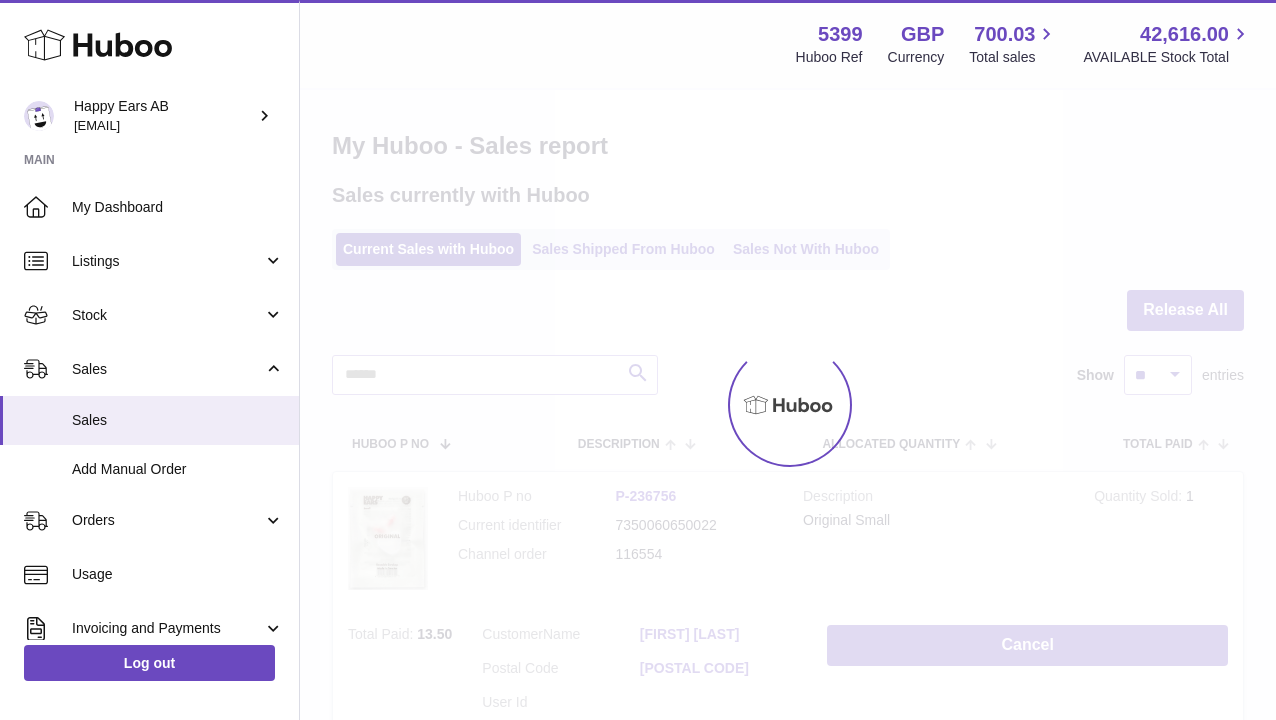 scroll, scrollTop: 0, scrollLeft: 0, axis: both 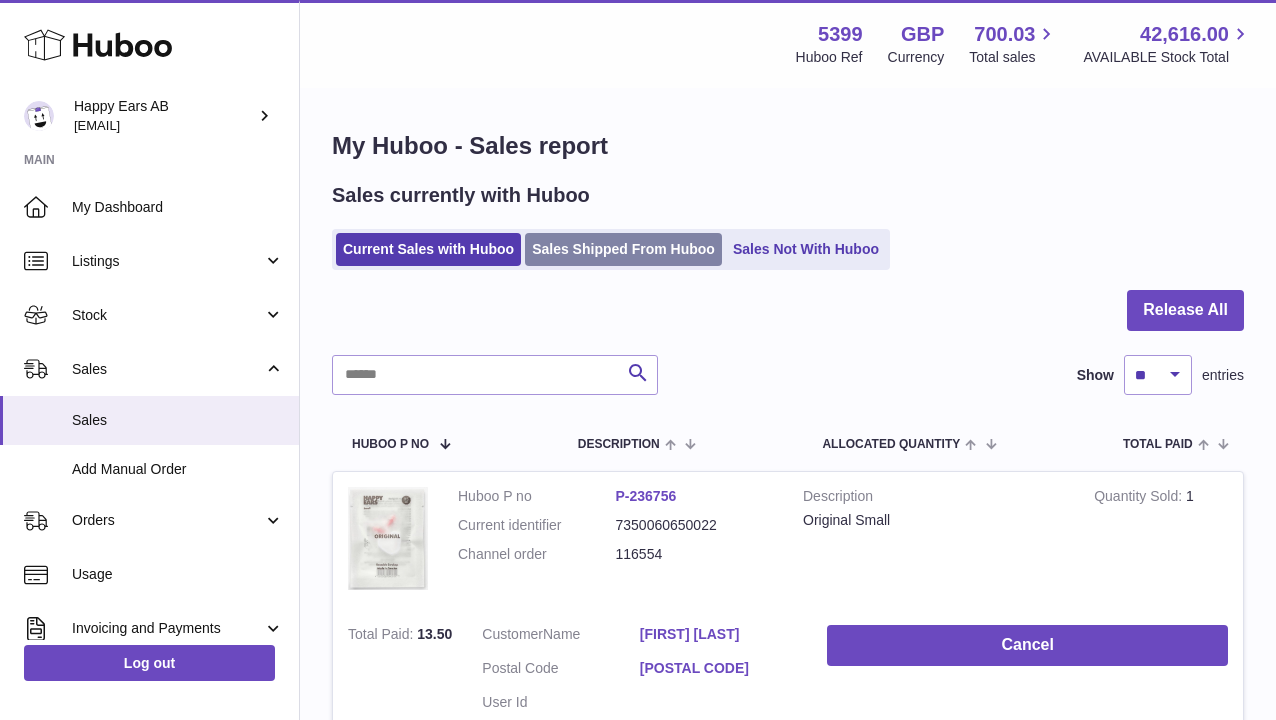 click on "Sales Shipped From Huboo" at bounding box center [623, 249] 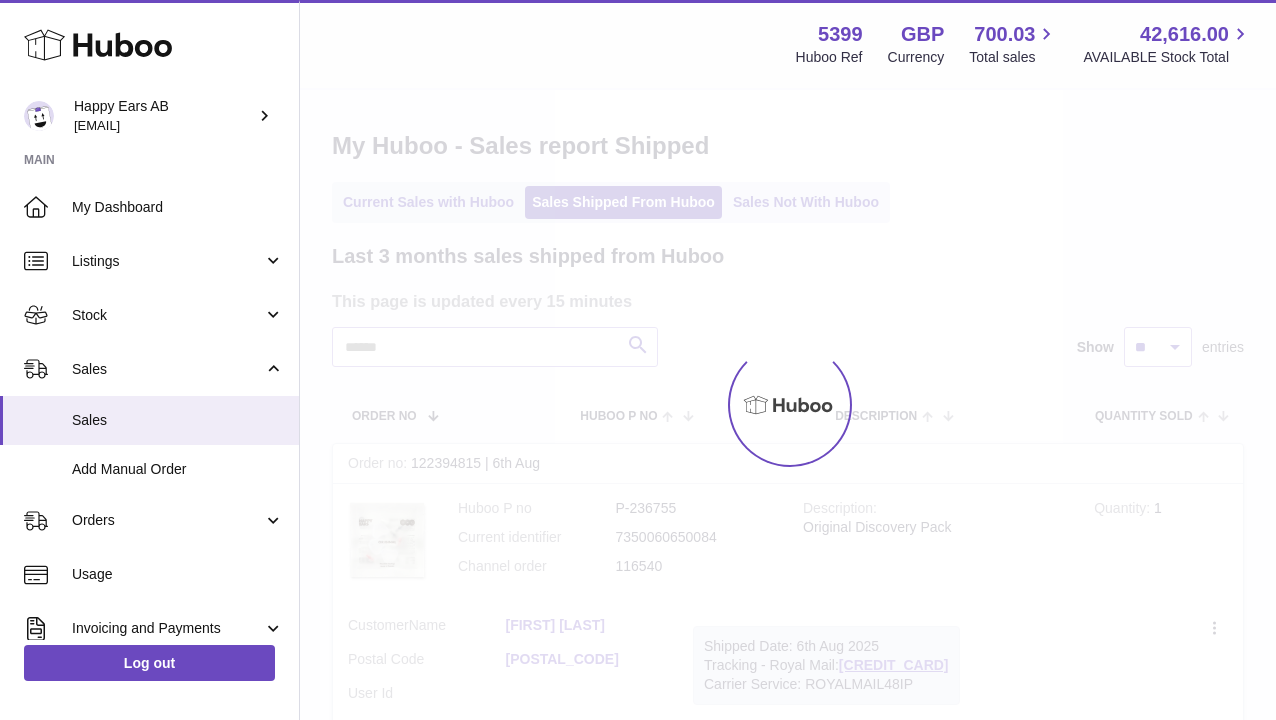 scroll, scrollTop: 0, scrollLeft: 0, axis: both 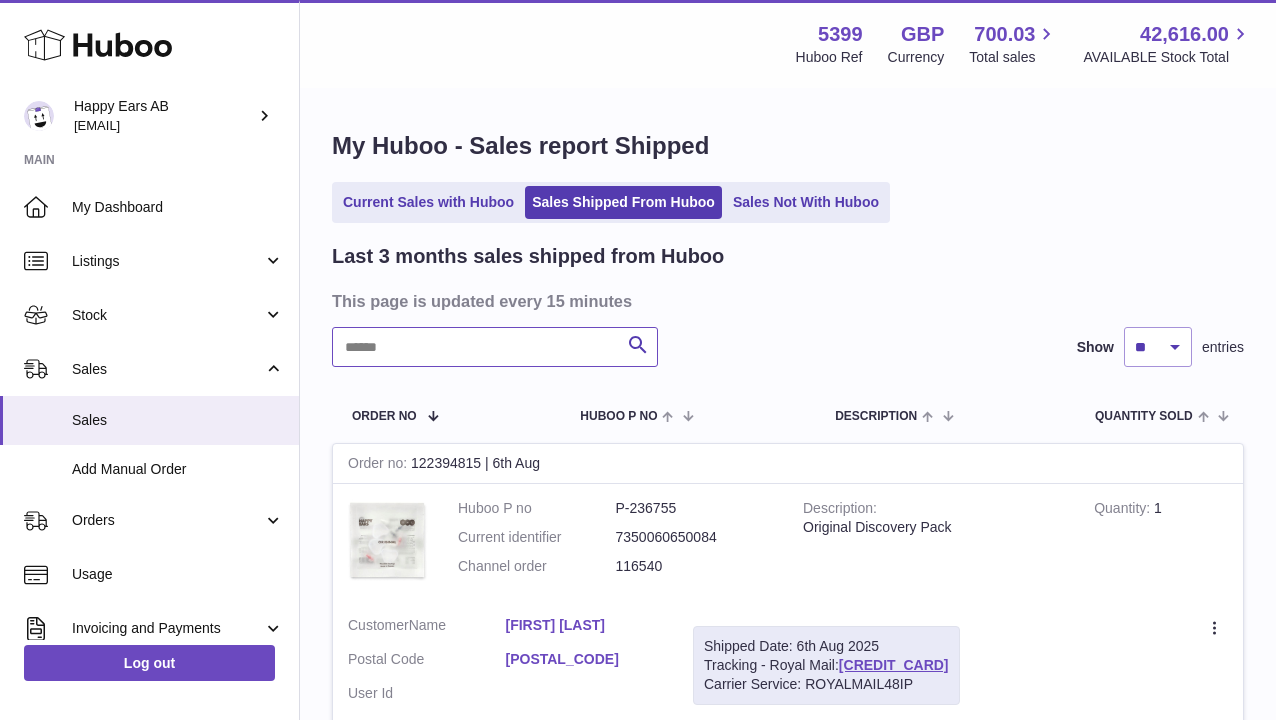 click at bounding box center [495, 347] 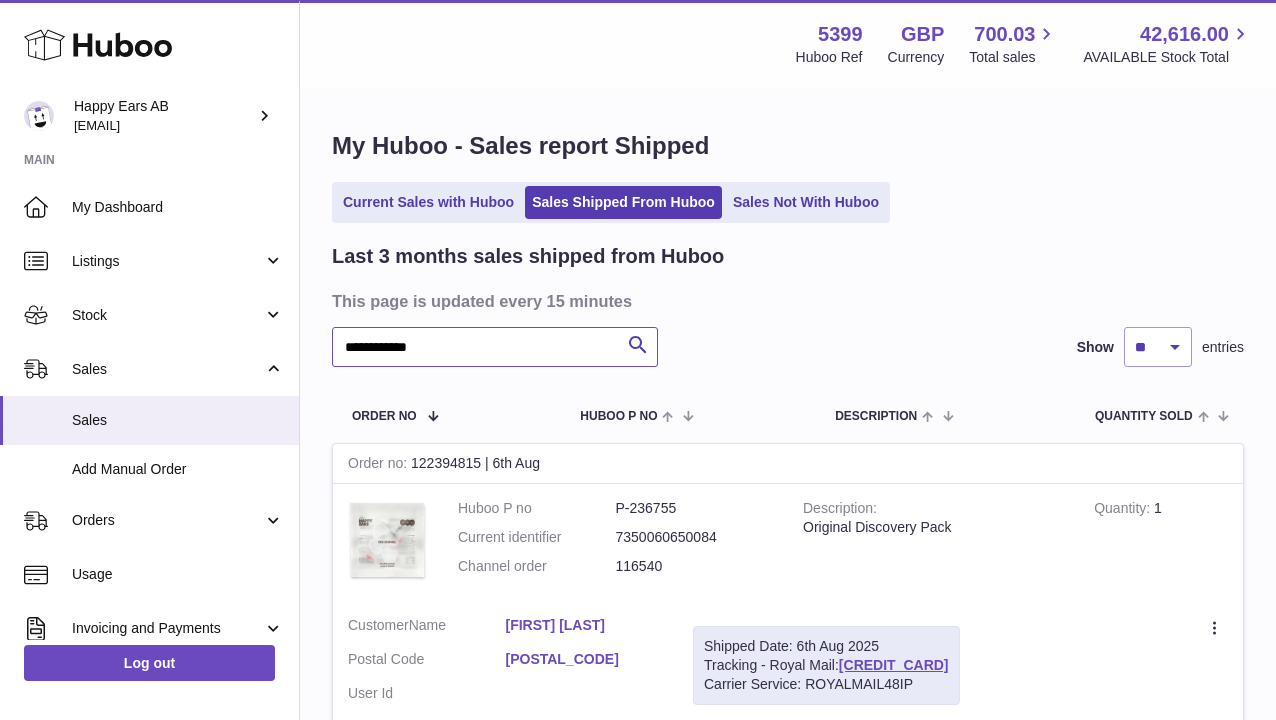 type on "**********" 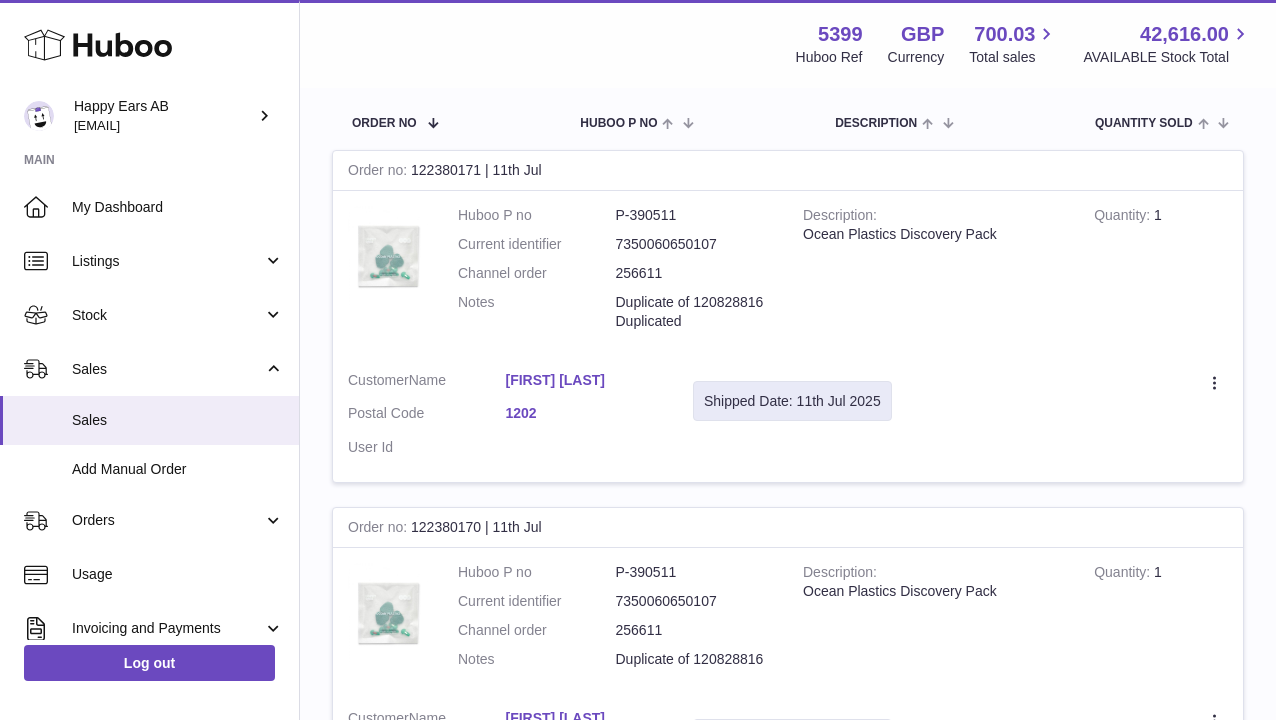 scroll, scrollTop: 199, scrollLeft: 0, axis: vertical 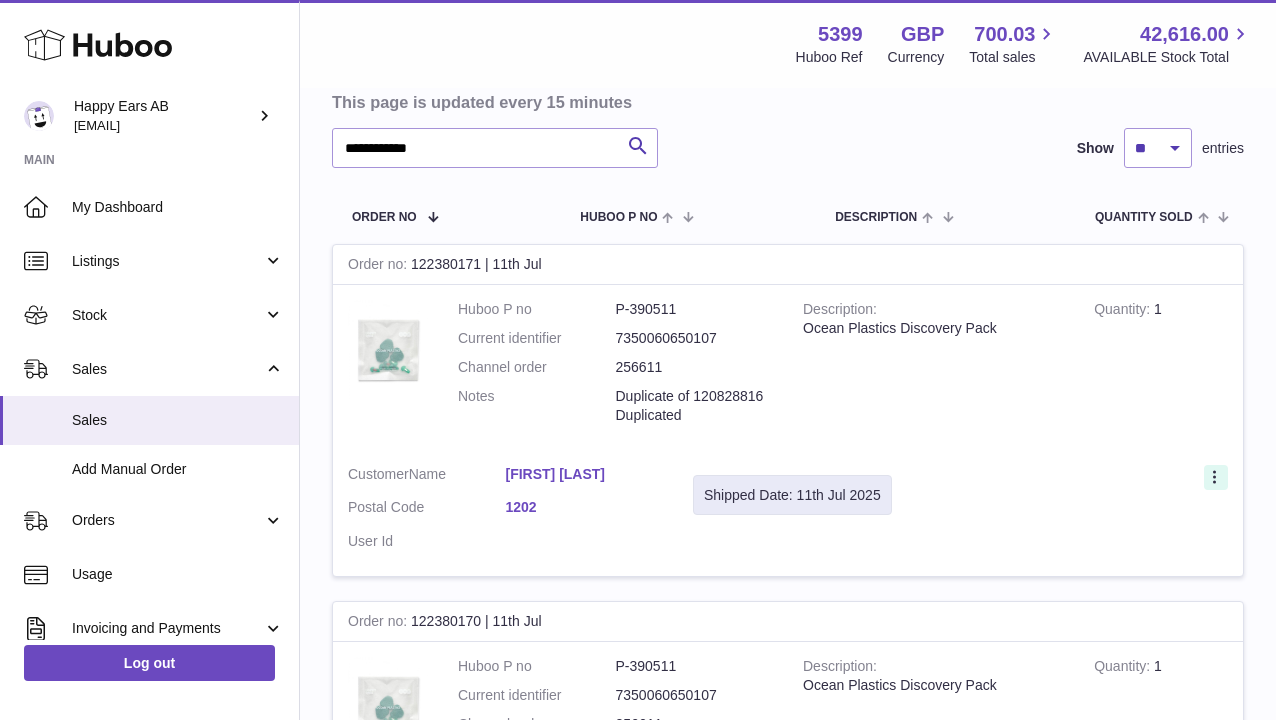 click 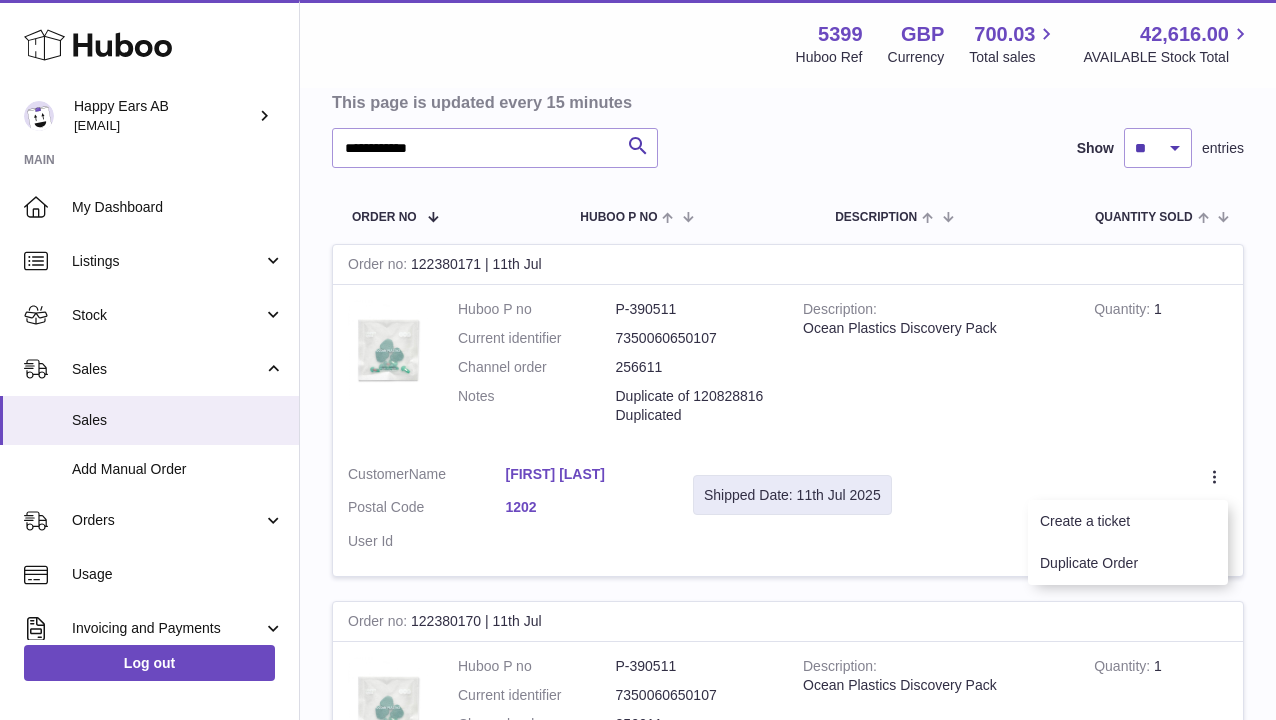 click on "Quantity
1" at bounding box center (1161, 367) 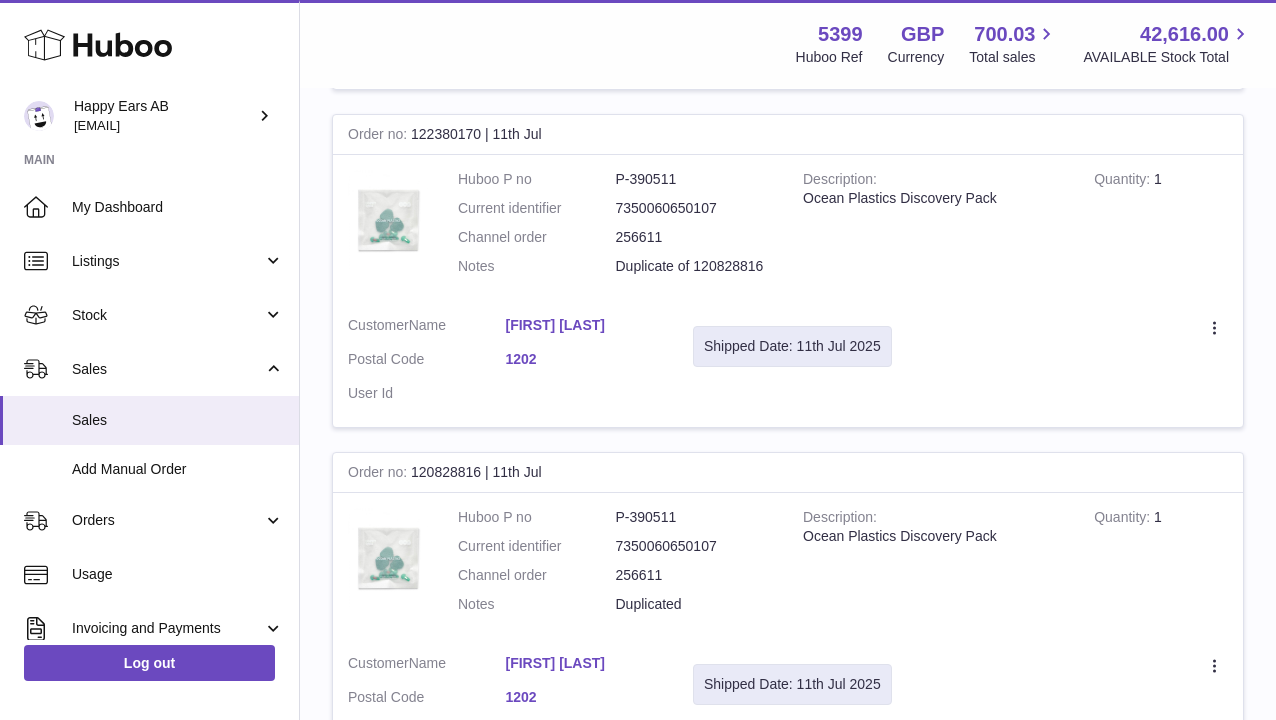 scroll, scrollTop: 914, scrollLeft: 0, axis: vertical 